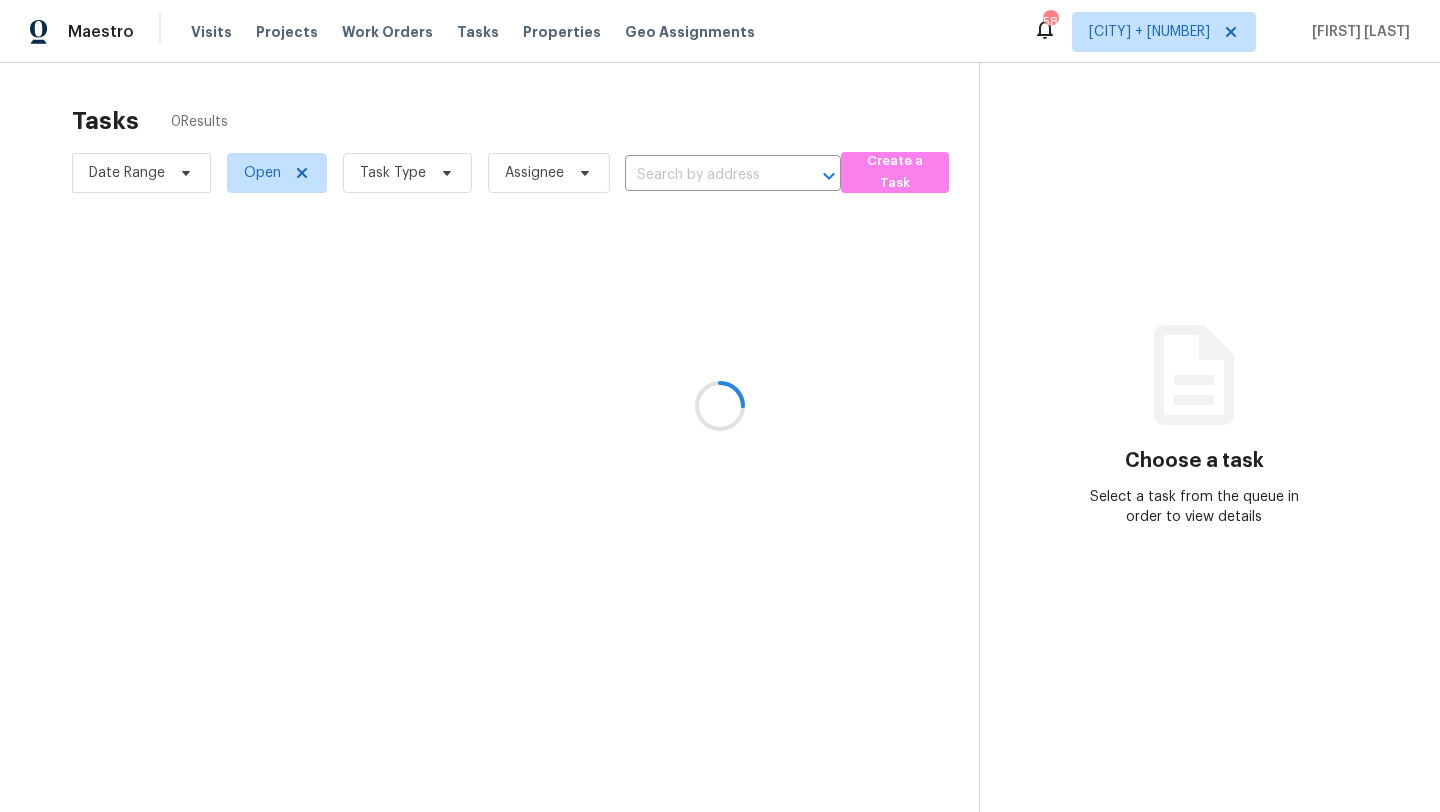 scroll, scrollTop: 0, scrollLeft: 0, axis: both 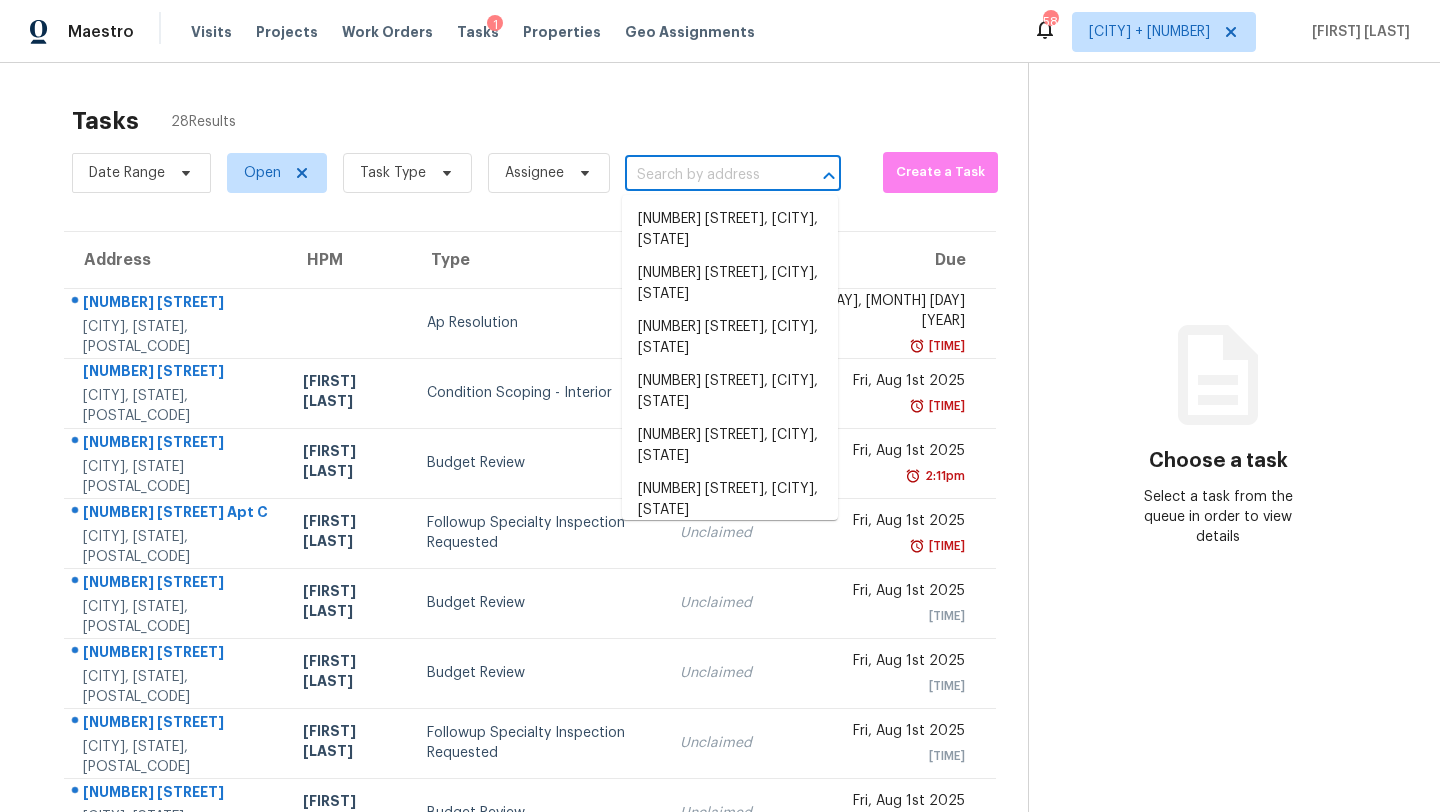 click at bounding box center [705, 175] 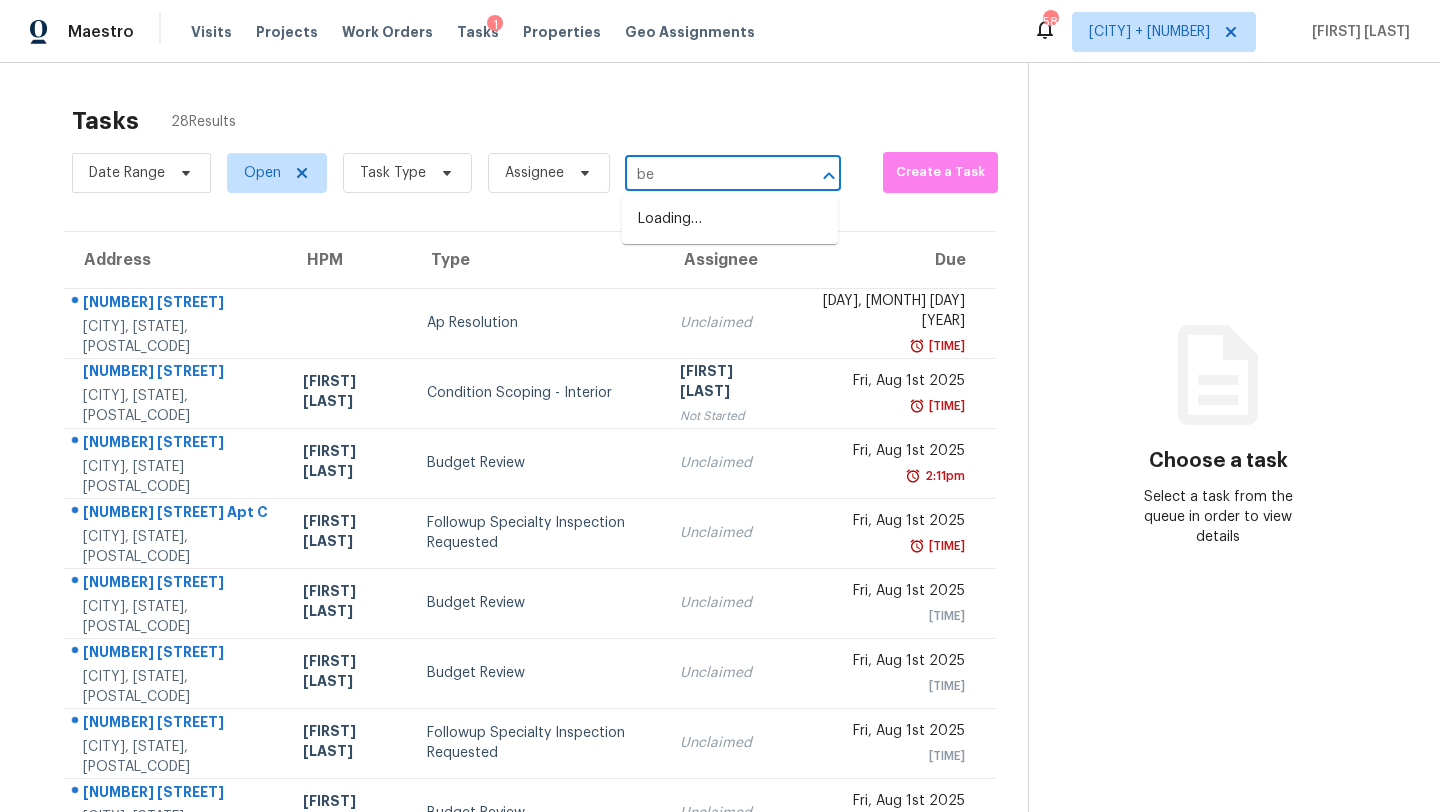 type on "b" 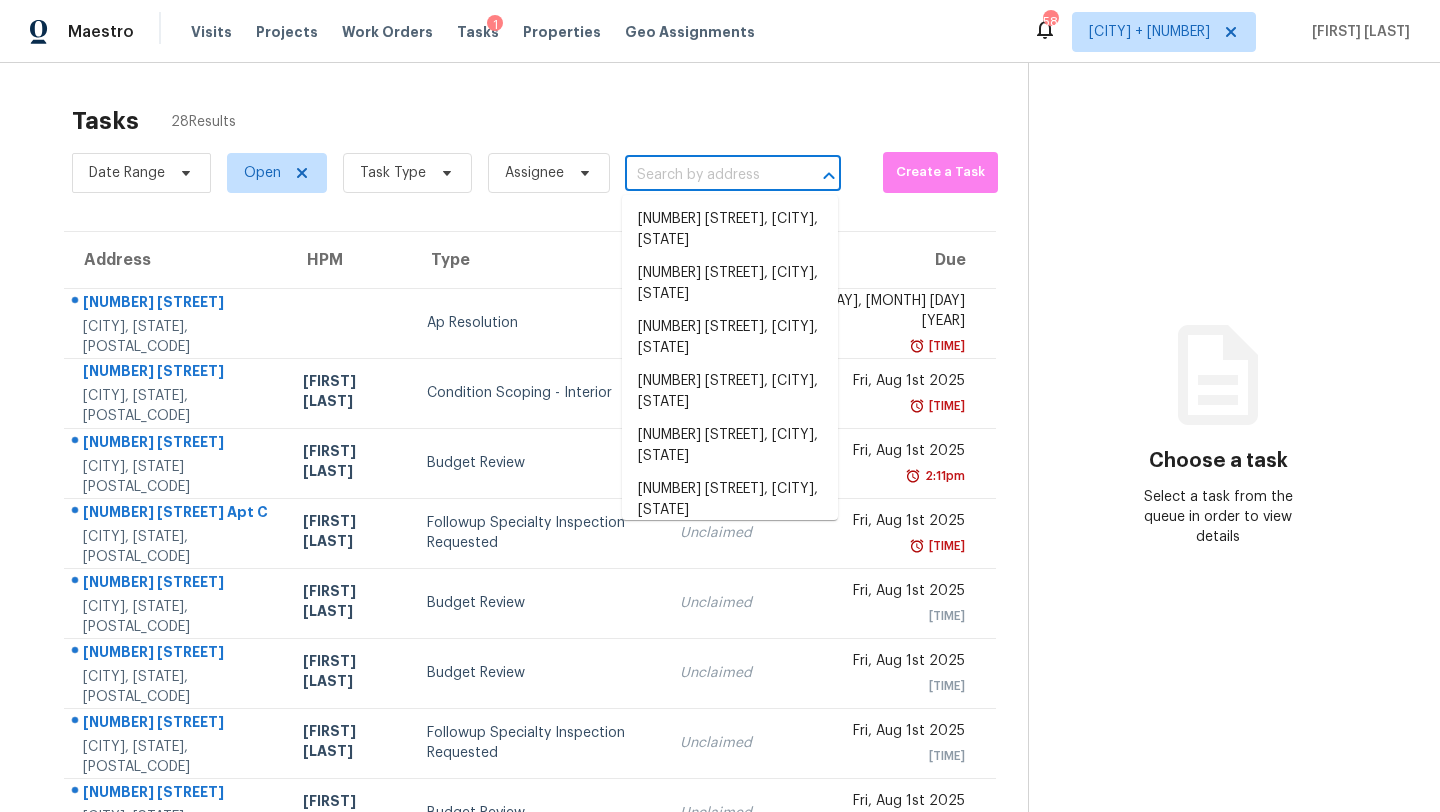 click on "Tasks 28  Results" at bounding box center (550, 121) 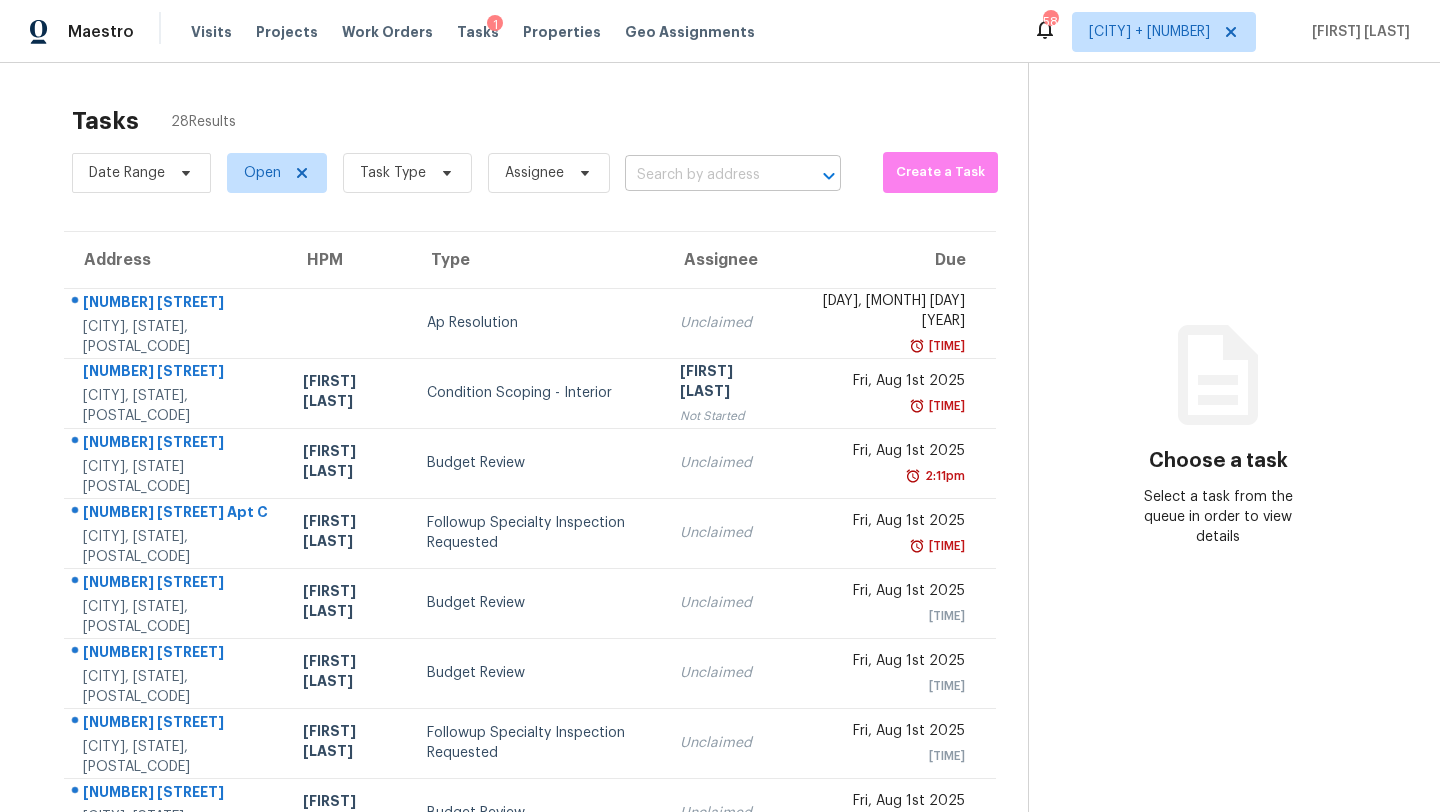 click at bounding box center [705, 175] 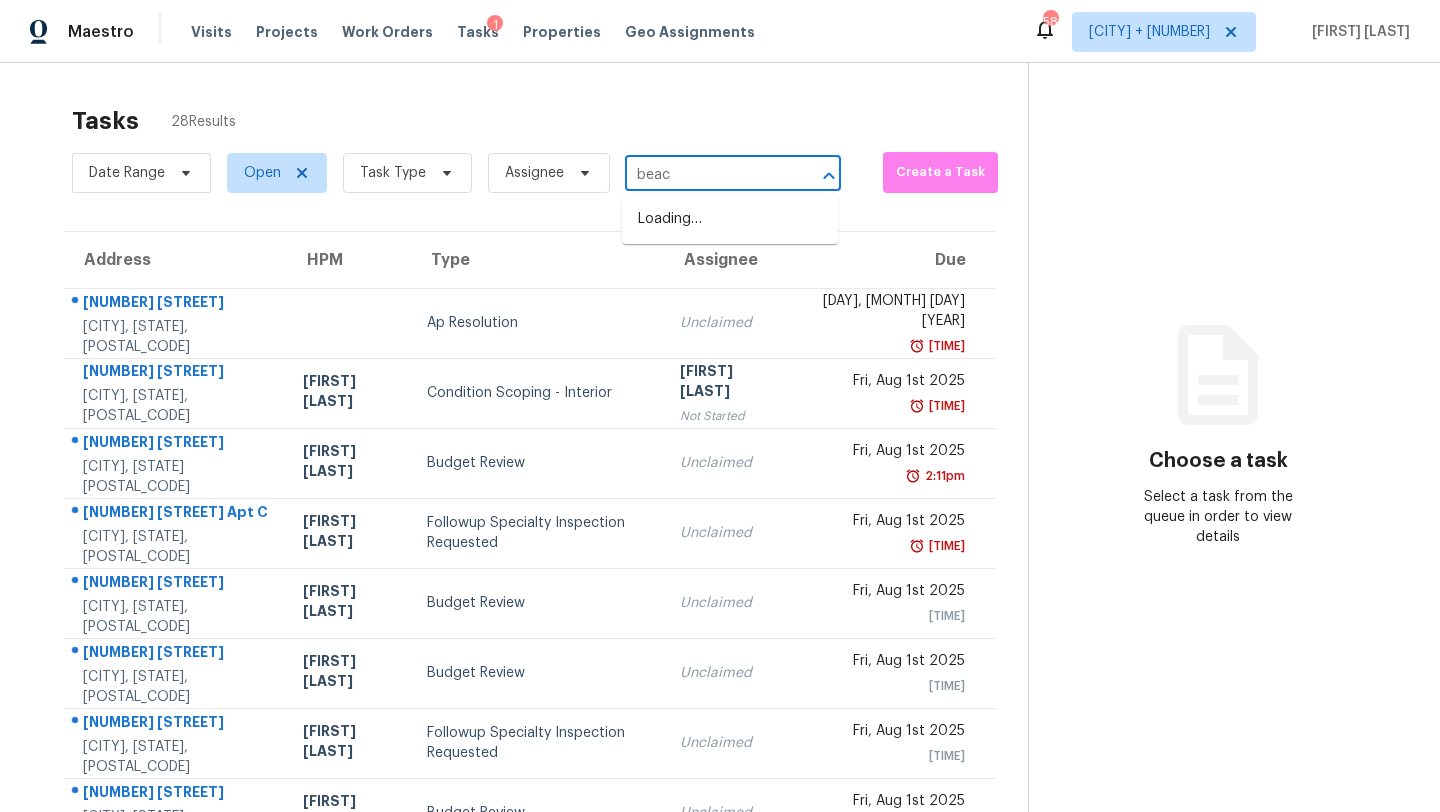 type on "beach" 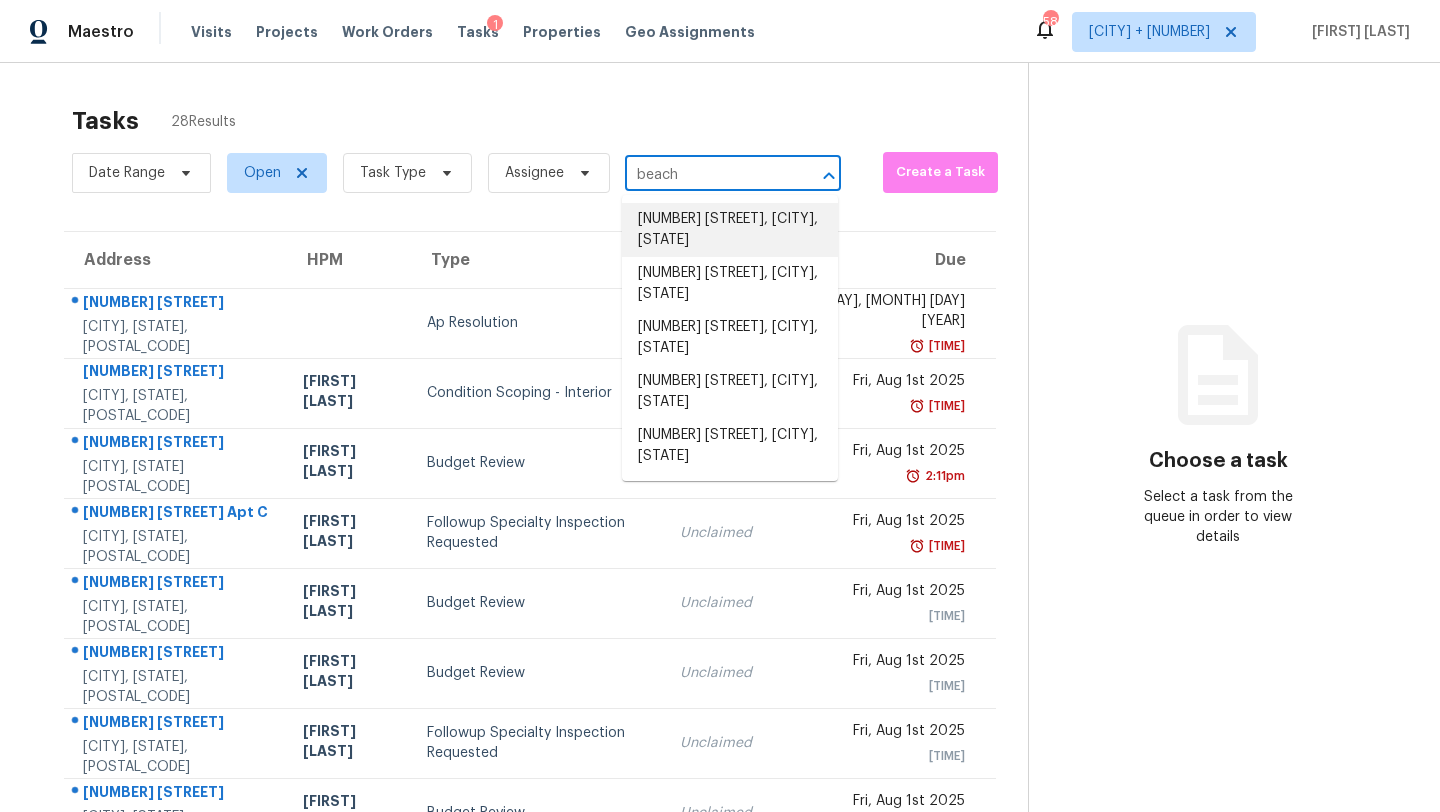drag, startPoint x: 690, startPoint y: 170, endPoint x: 555, endPoint y: 165, distance: 135.09256 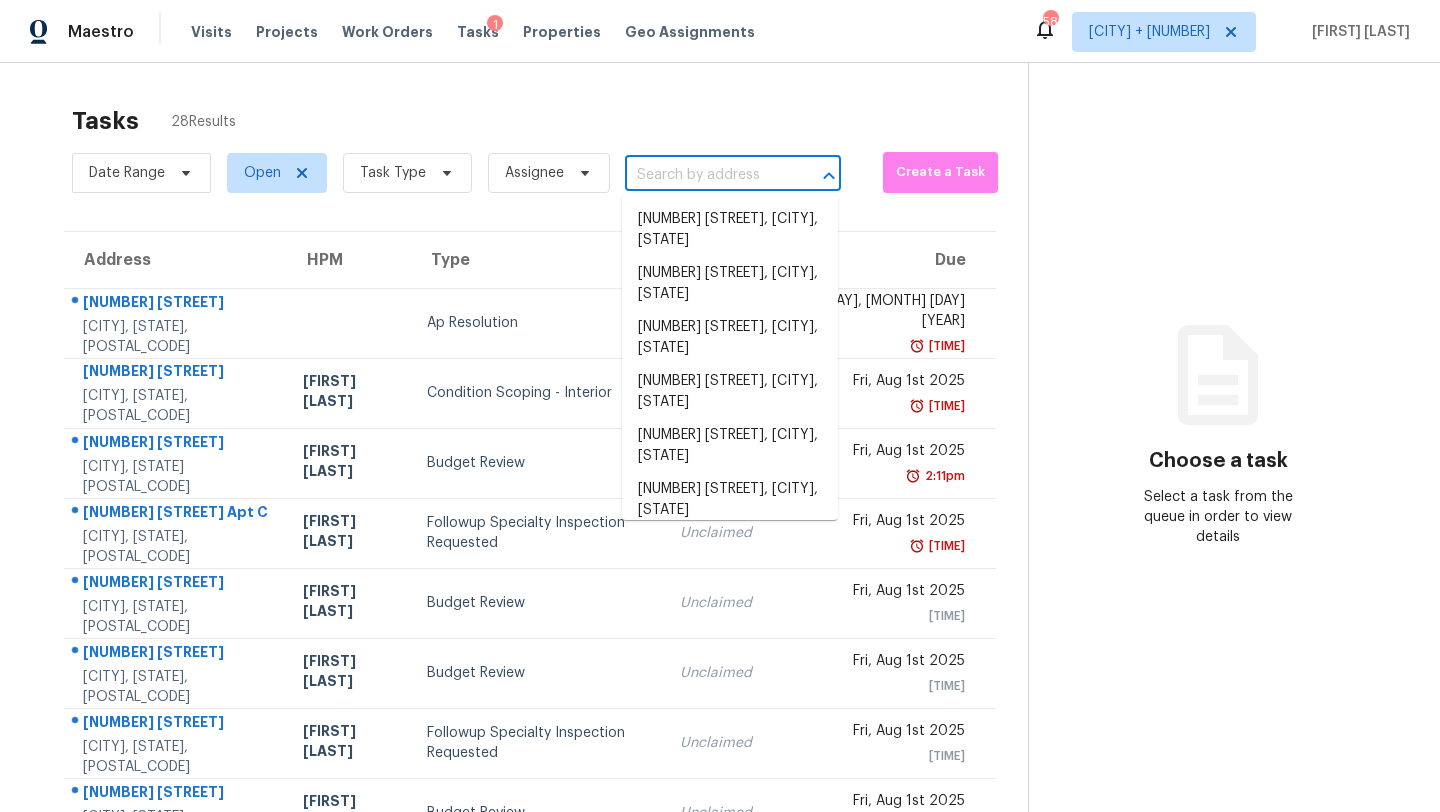 click on "Tasks 28  Results Date Range Open Task Type Assignee ​ Create a Task Address HPM Type Assignee Due [NUMBER] [STREET]   [CITY], [STATE], [ZIP] Ap Resolution Unclaimed Tue, Mar 11th 2025 7:00pm [NUMBER] [STREET]   [CITY], [STATE], [ZIP] [NAME] Condition Scoping - Interior [NAME] Not Started Fri, Aug 1st 2025 11:56am [NUMBER] [STREET]   [CITY], [STATE], [ZIP] [NAME] Budget Review Unclaimed Fri, Aug 1st 2025 2:11pm [NUMBER] [STREET] Apt [APT_NUM] [CITY], [STATE], [ZIP] [NAME] Followup Specialty Inspection Requested Unclaimed Fri, Aug 1st 2025 4:21pm [NUMBER] [STREET]   [CITY], [STATE], [ZIP] [NAME] Budget Review Unclaimed Fri, Aug 1st 2025 11:00pm [NUMBER] [STREET]   [CITY], [STATE], [ZIP] [NAME] Budget Review Unclaimed Fri, Aug 1st 2025 11:00pm [NUMBER] [STREET]   [CITY], [STATE], [ZIP] [NAME] Followup Specialty Inspection Requested Unclaimed Fri, Aug 1st 2025 11:00pm [NUMBER] [STREET]   [CITY], [STATE], [ZIP] [NAME] Budget Review Unclaimed Fri, Aug 1st 2025 11:00pm 11:00pm" at bounding box center [720, 552] 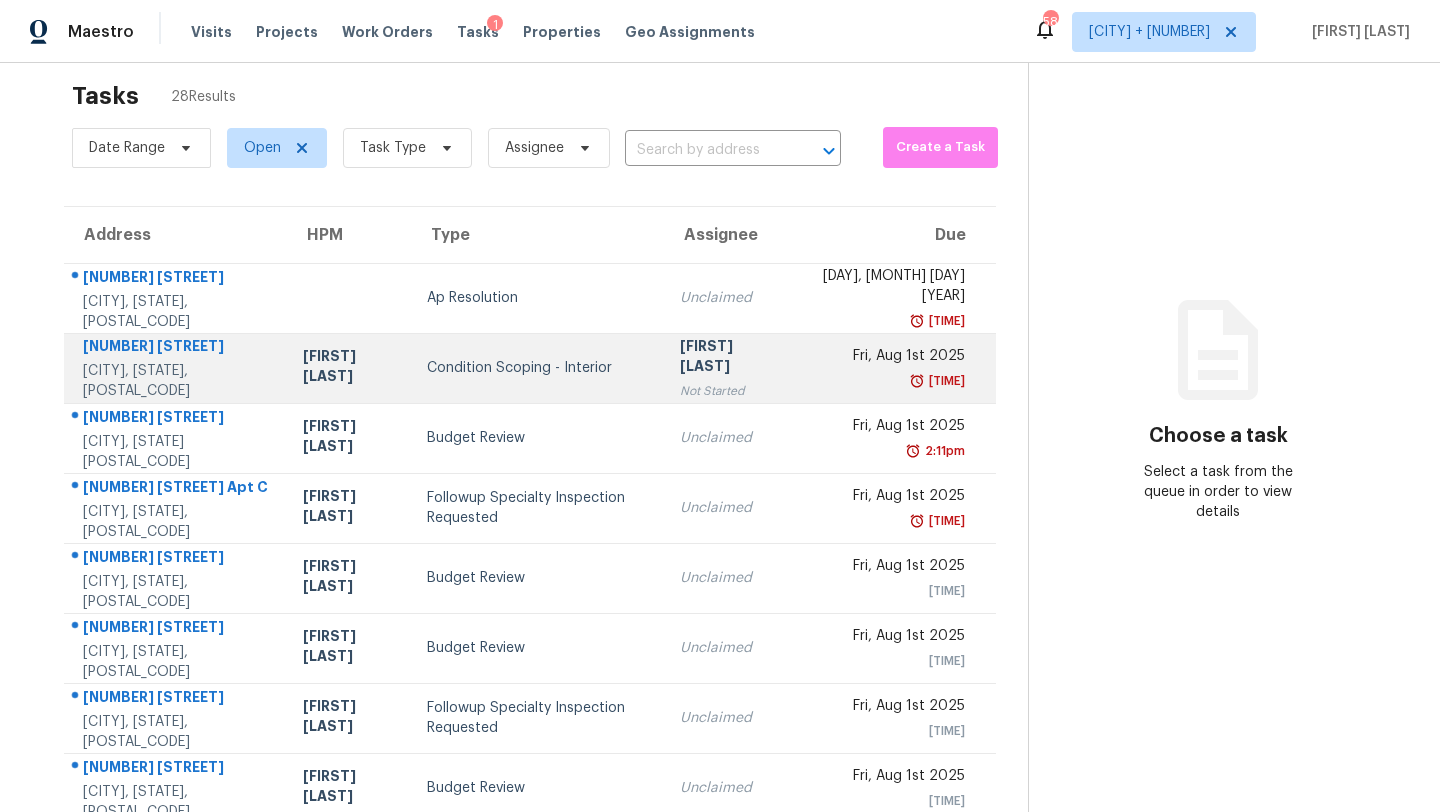 scroll, scrollTop: 7, scrollLeft: 0, axis: vertical 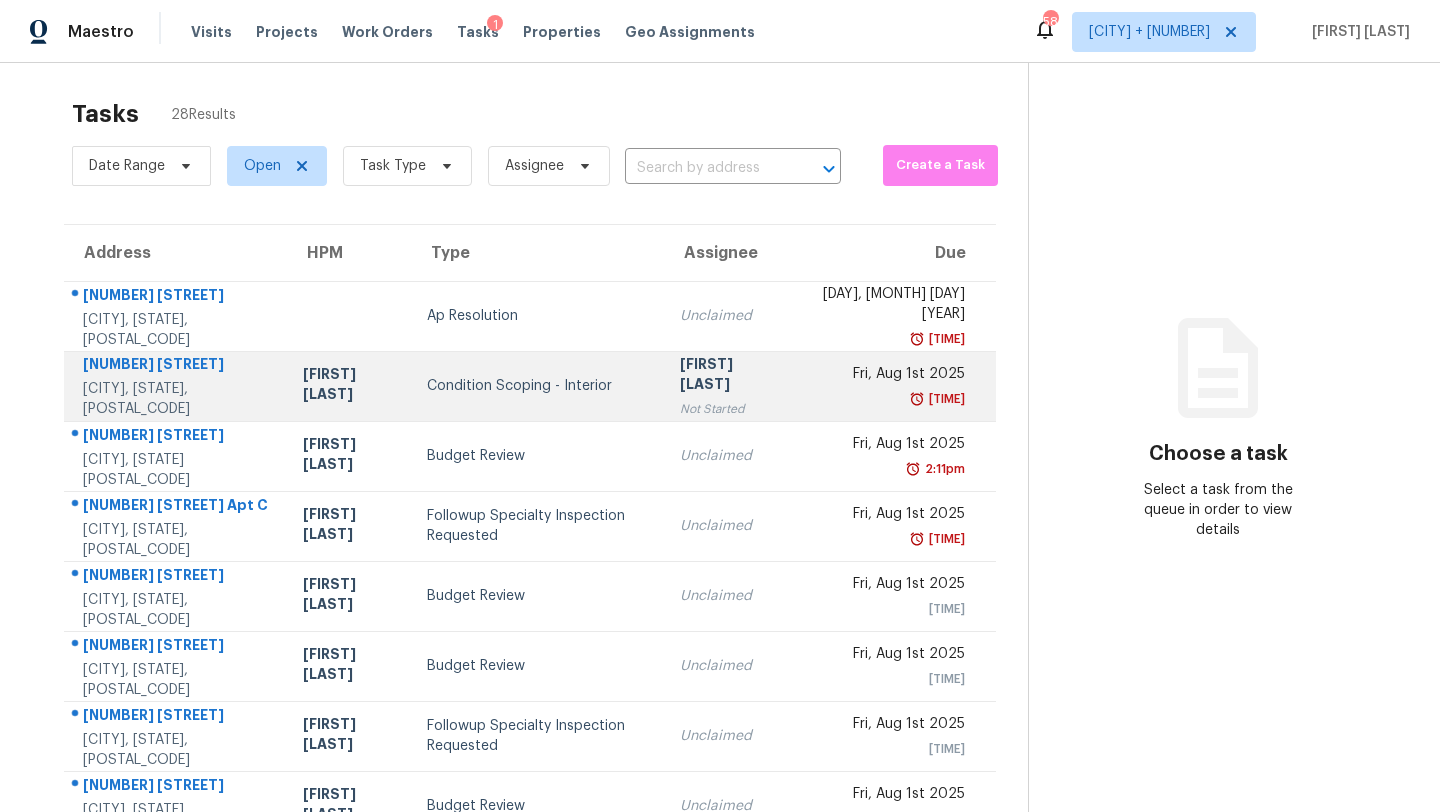 click on "[FIRST] [LAST]" at bounding box center [349, 386] 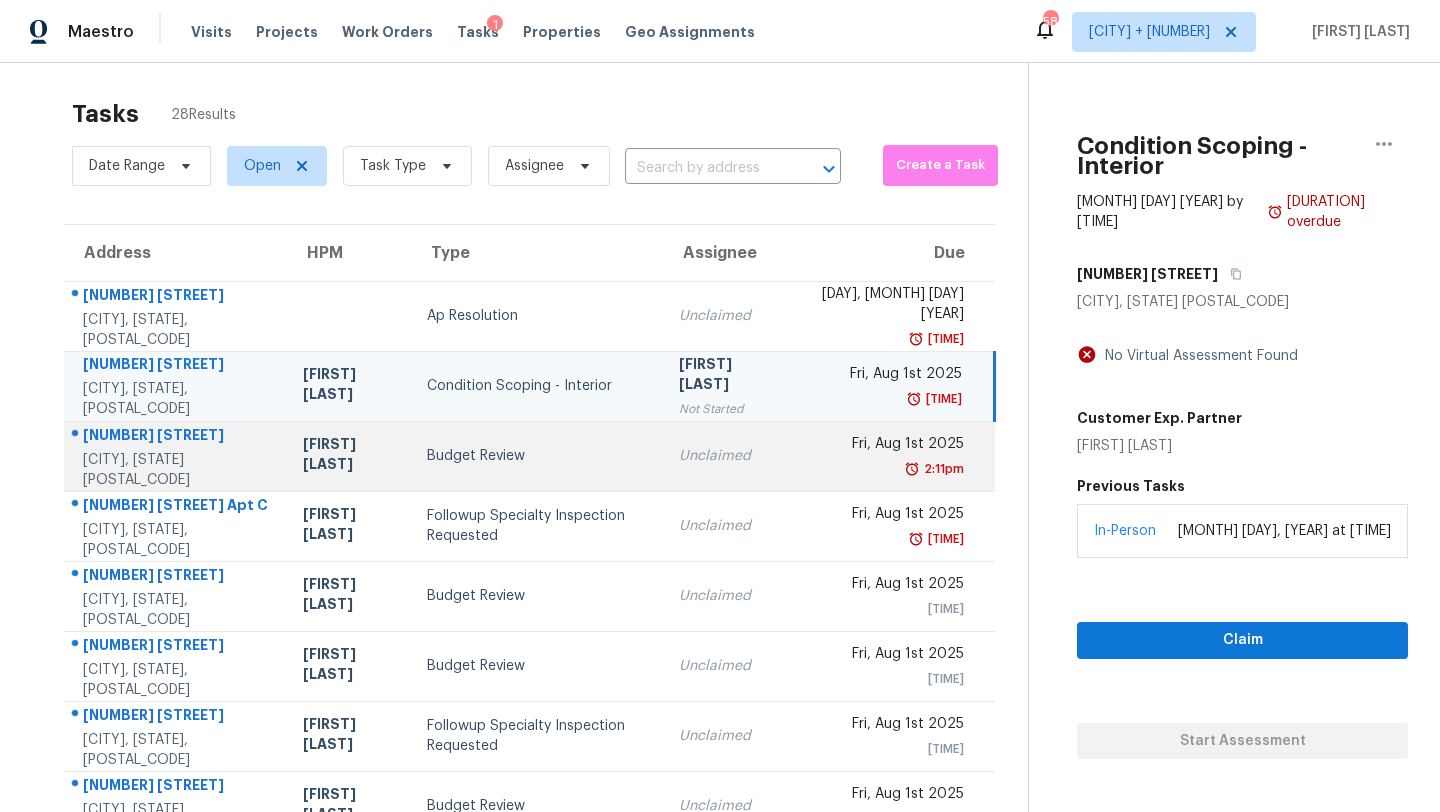 click on "[FIRST] [LAST]" at bounding box center [349, 456] 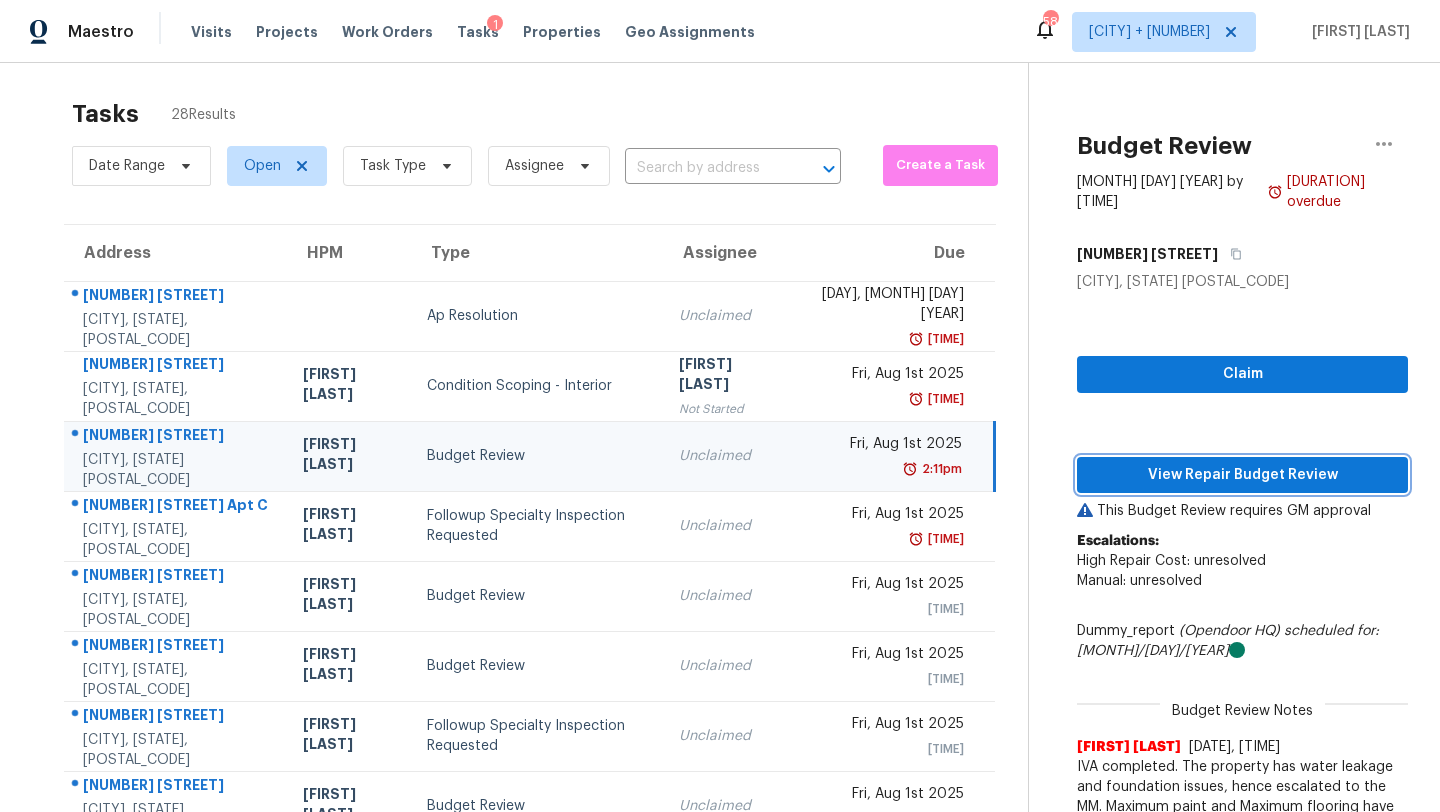 click on "View Repair Budget Review" at bounding box center (1242, 475) 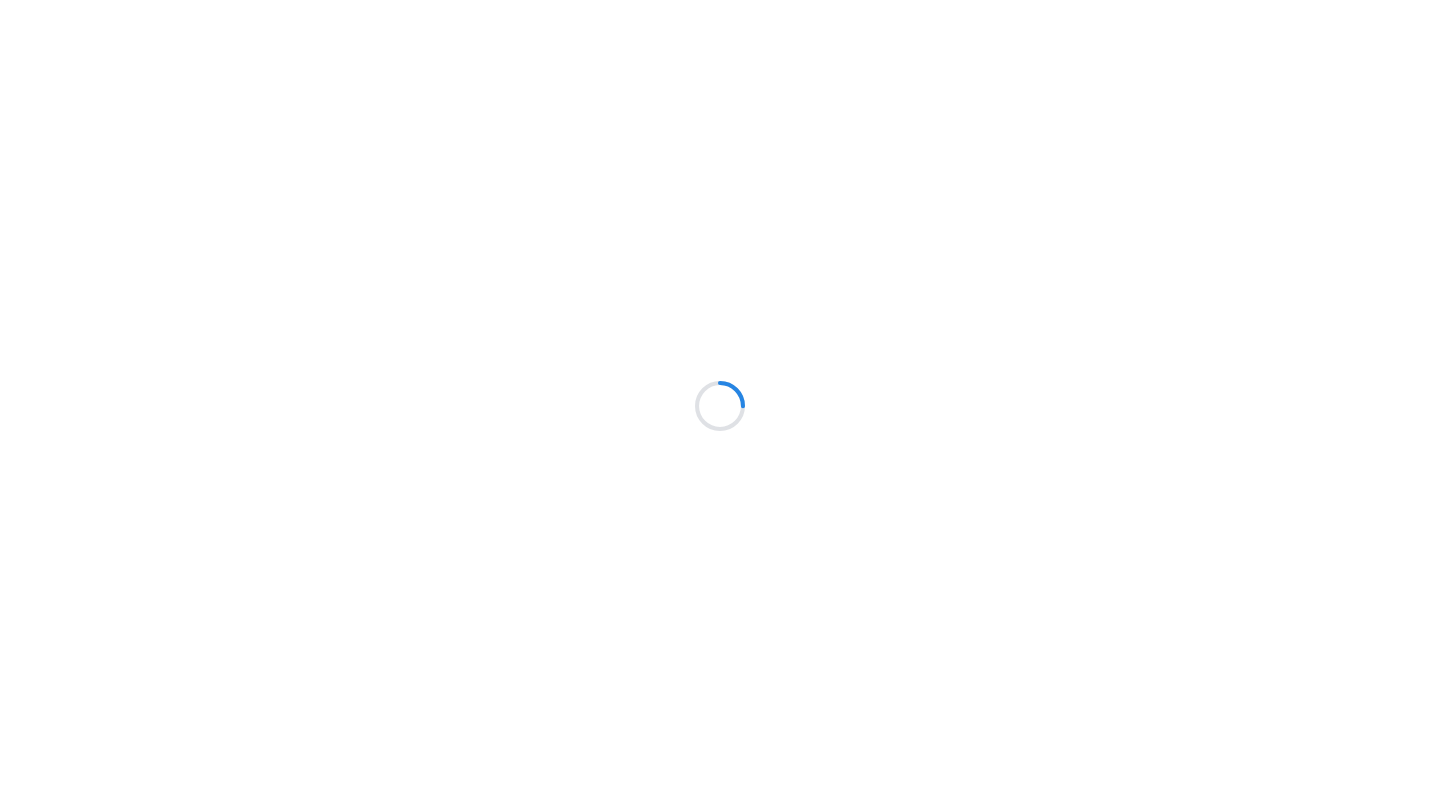scroll, scrollTop: 0, scrollLeft: 0, axis: both 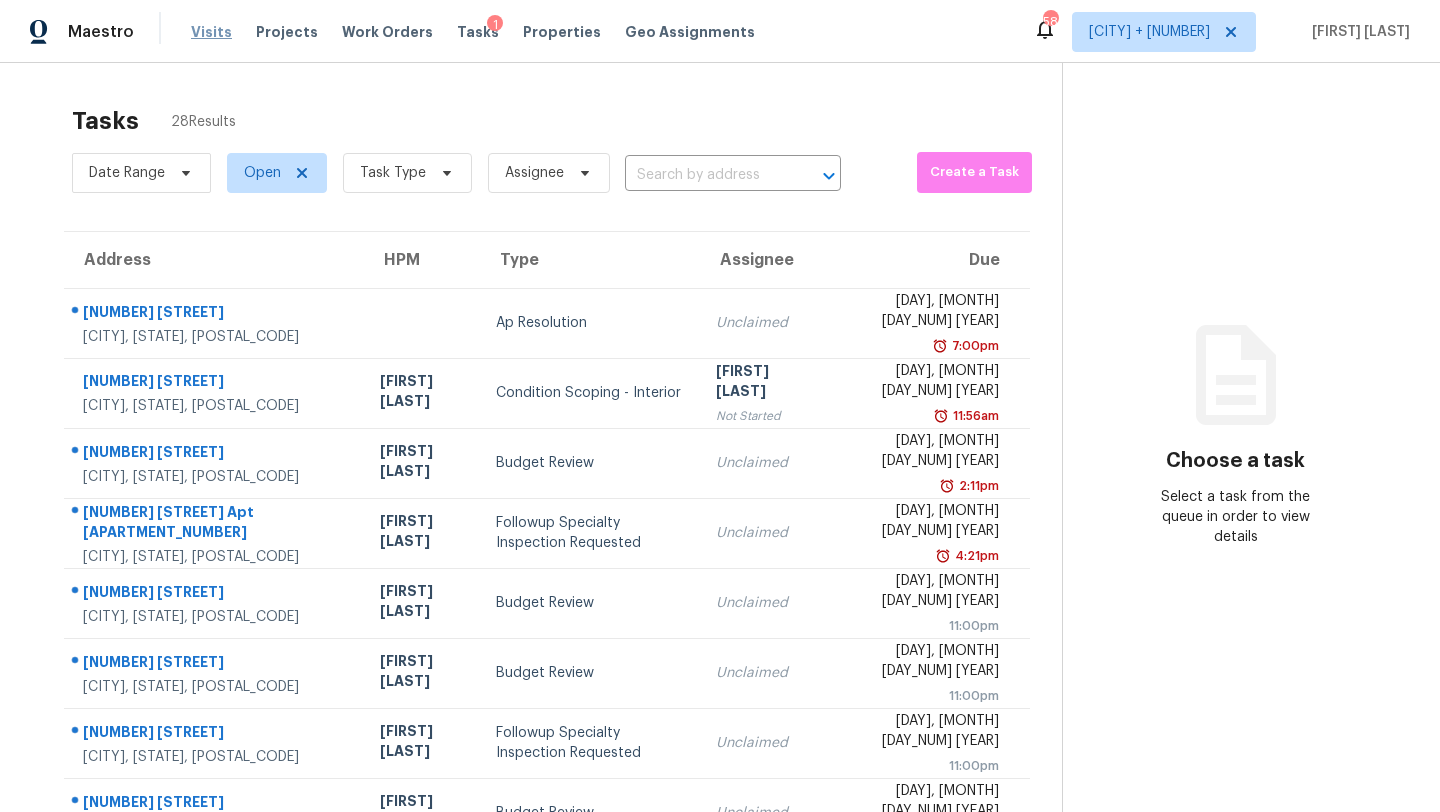 click on "Visits" at bounding box center [211, 32] 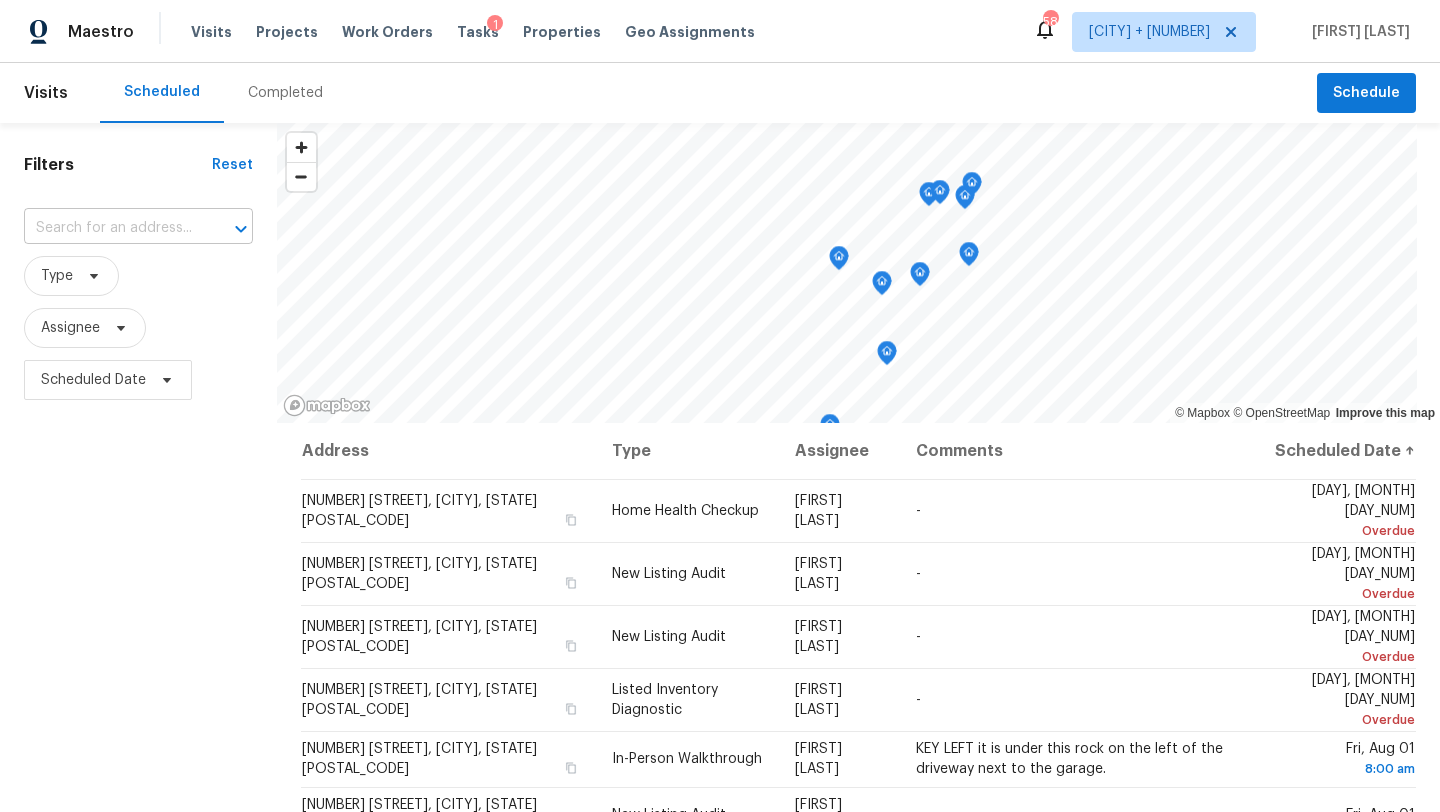 click at bounding box center (110, 228) 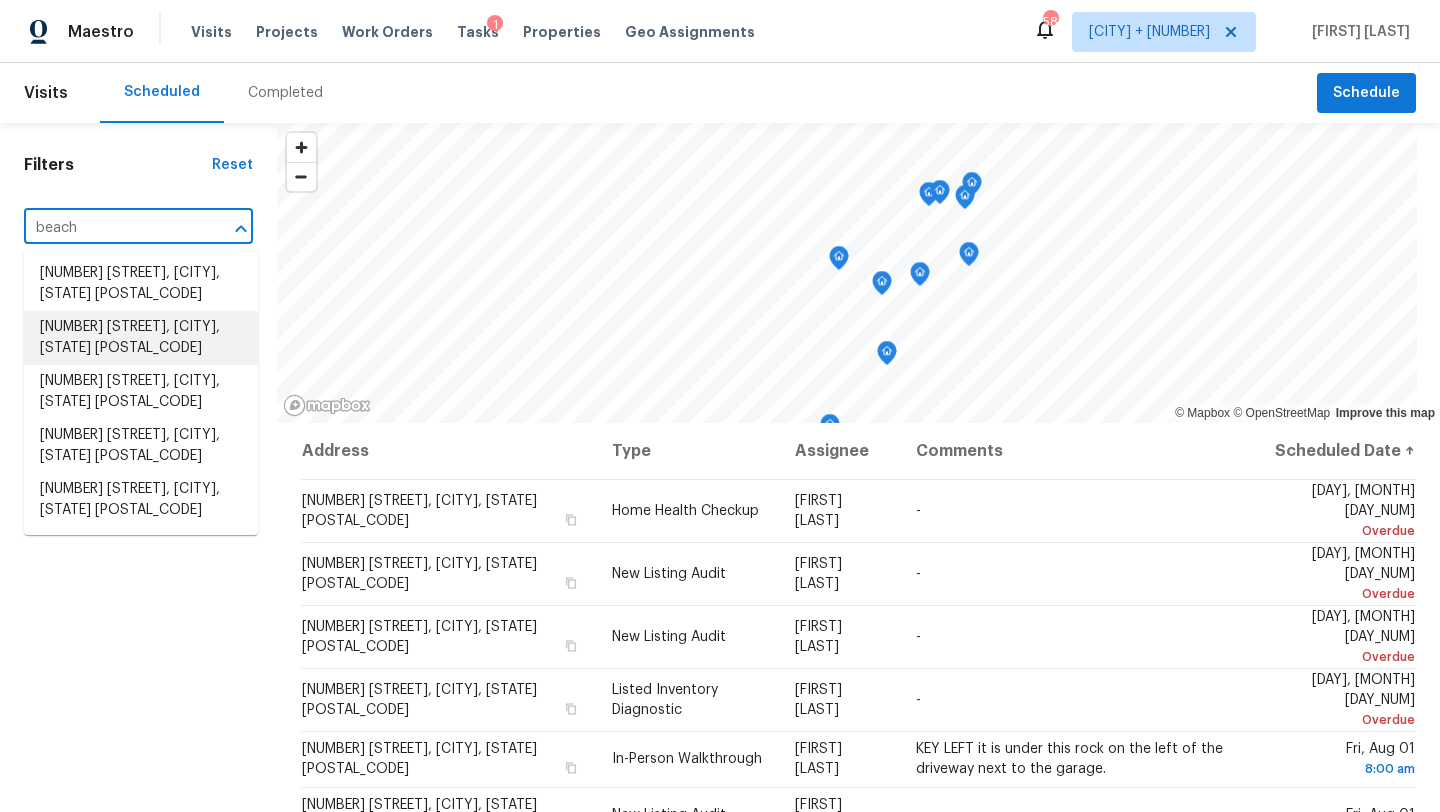 type on "beach" 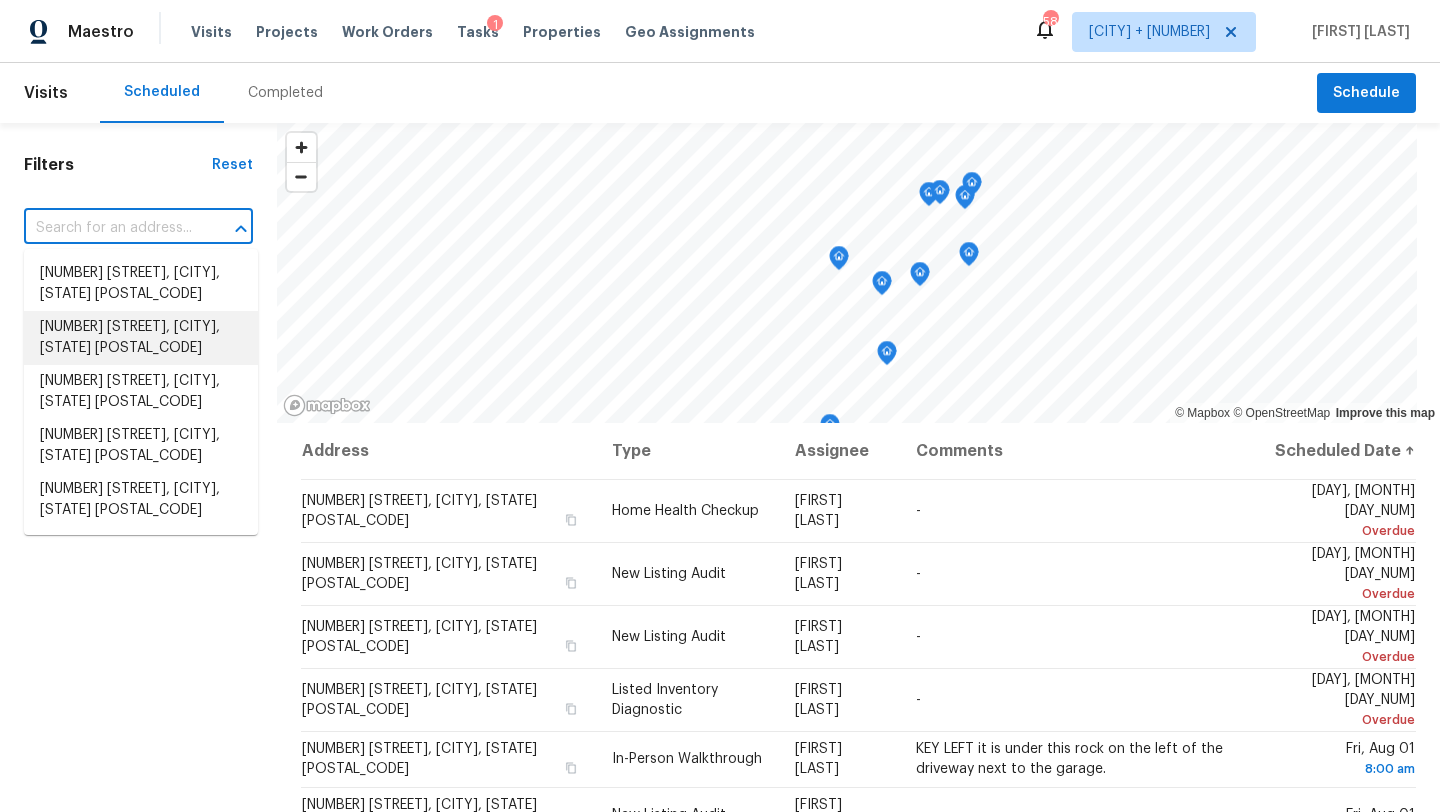 click on "Filters" at bounding box center (118, 165) 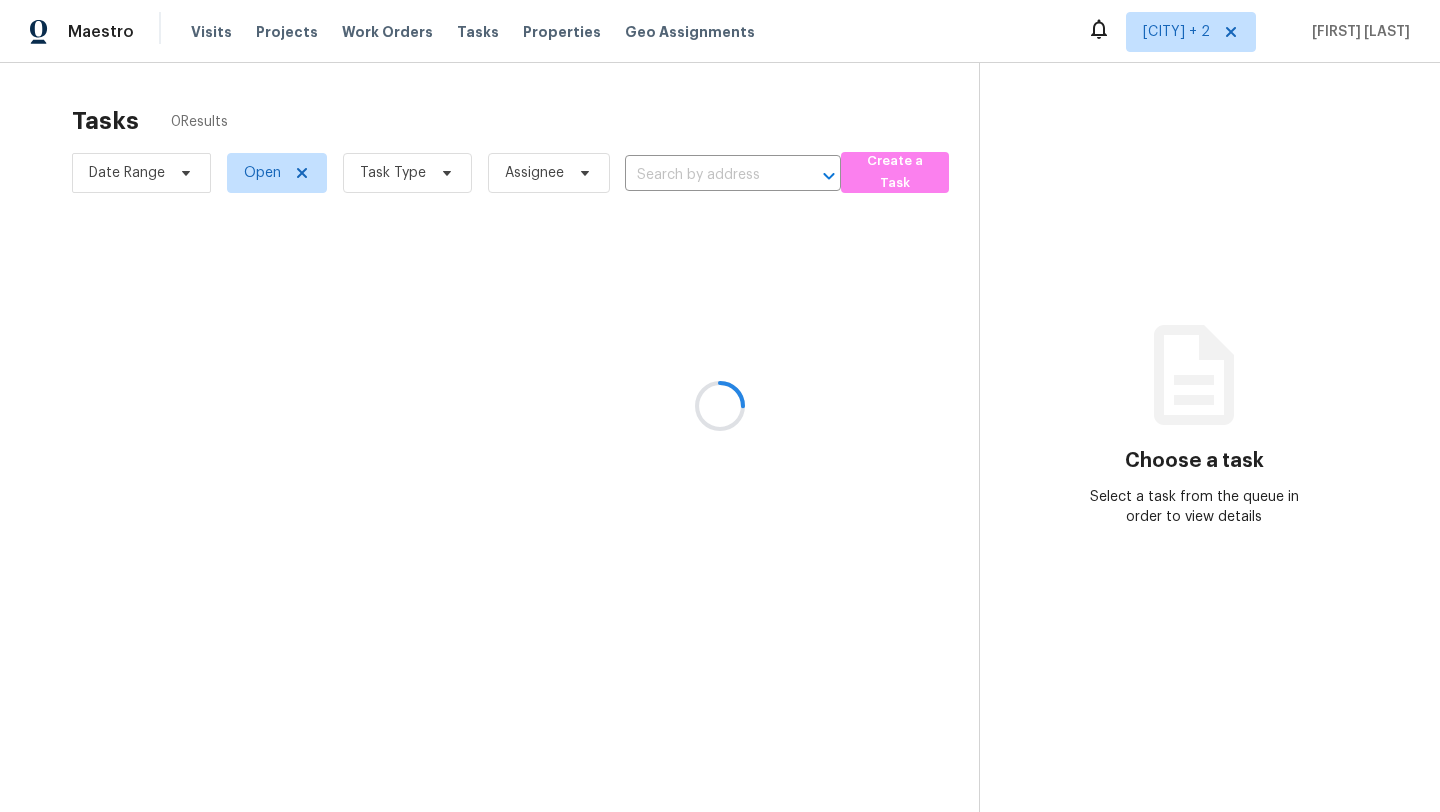 scroll, scrollTop: 0, scrollLeft: 0, axis: both 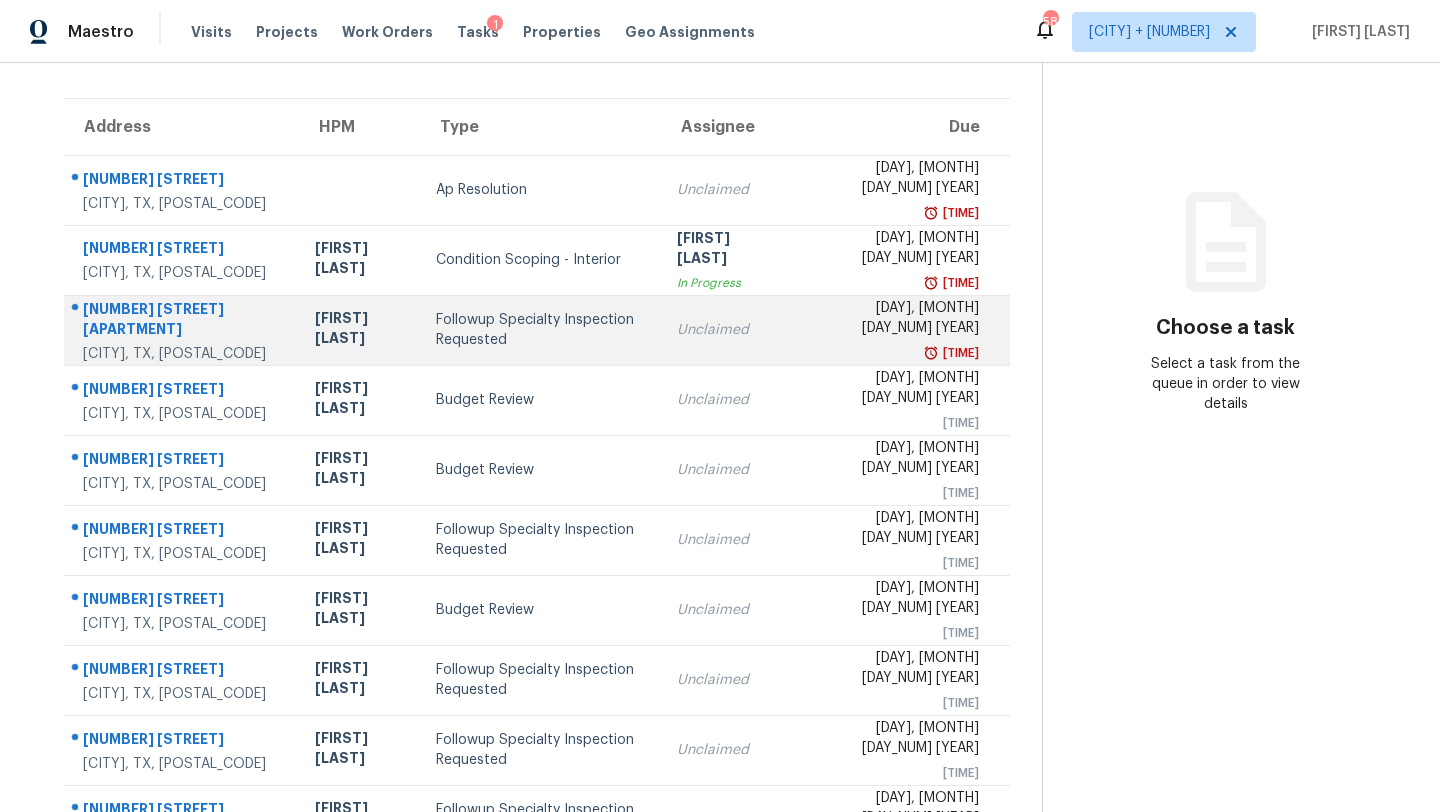 click on "Followup Specialty Inspection Requested" at bounding box center (540, 330) 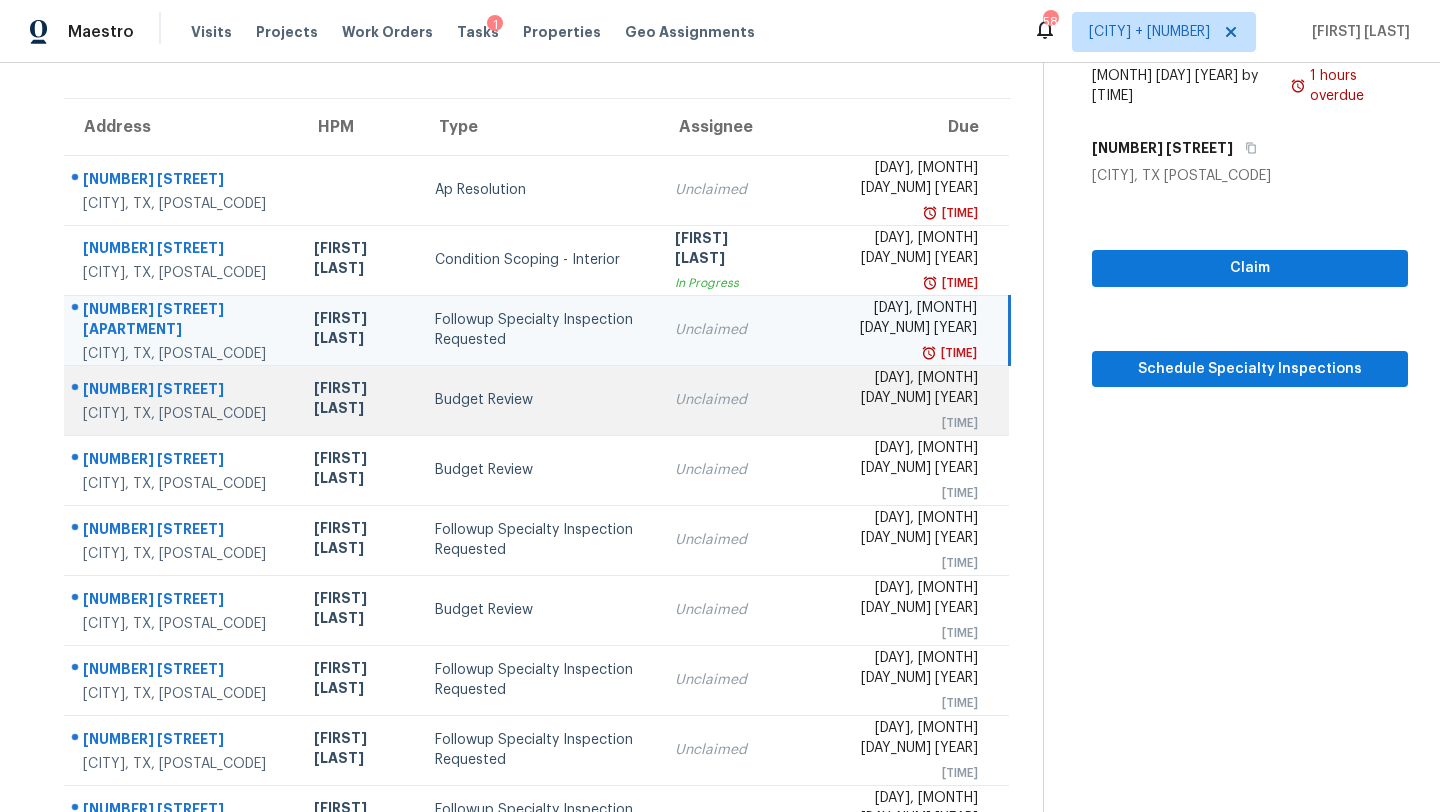 click on "Budget Review" at bounding box center [539, 400] 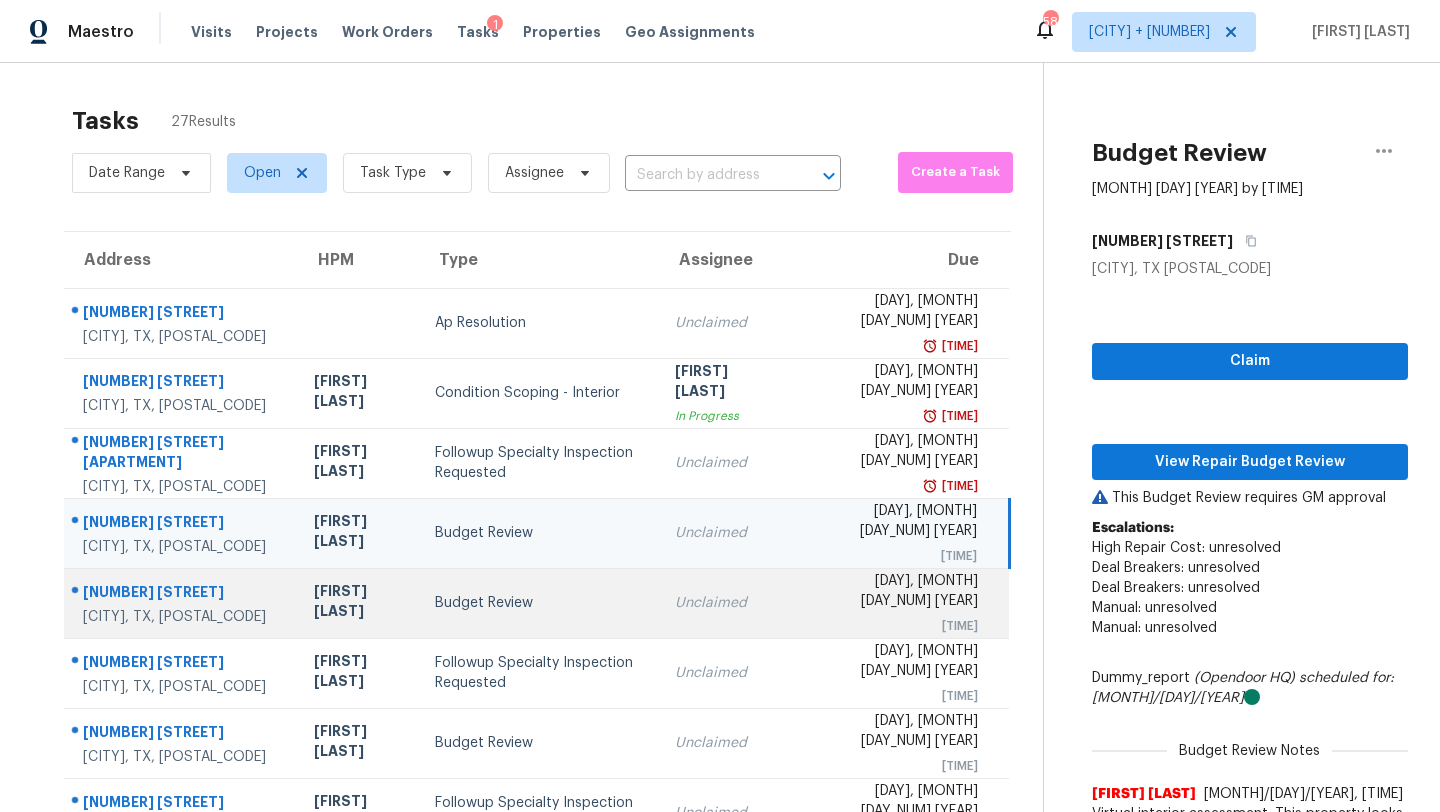 scroll, scrollTop: 342, scrollLeft: 0, axis: vertical 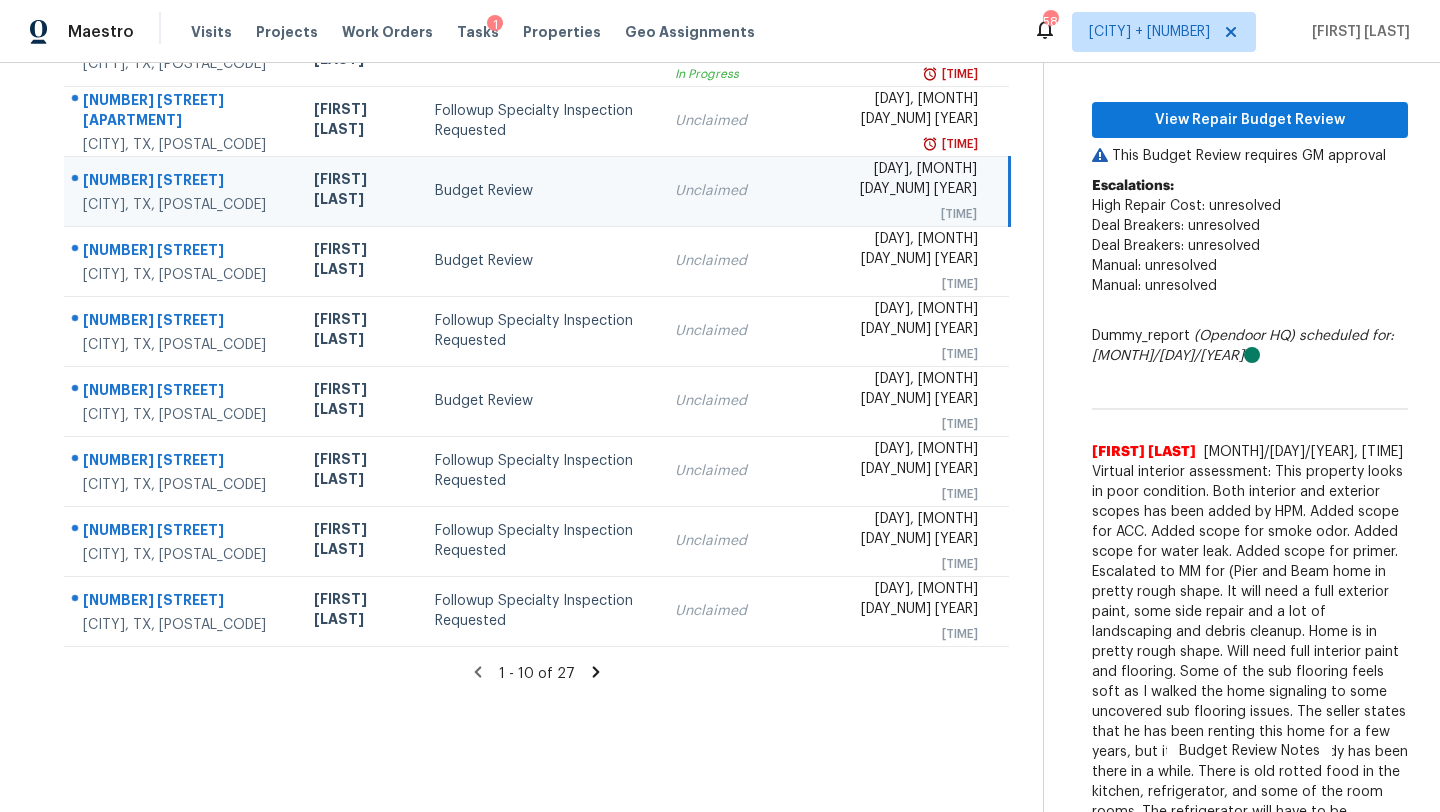 click 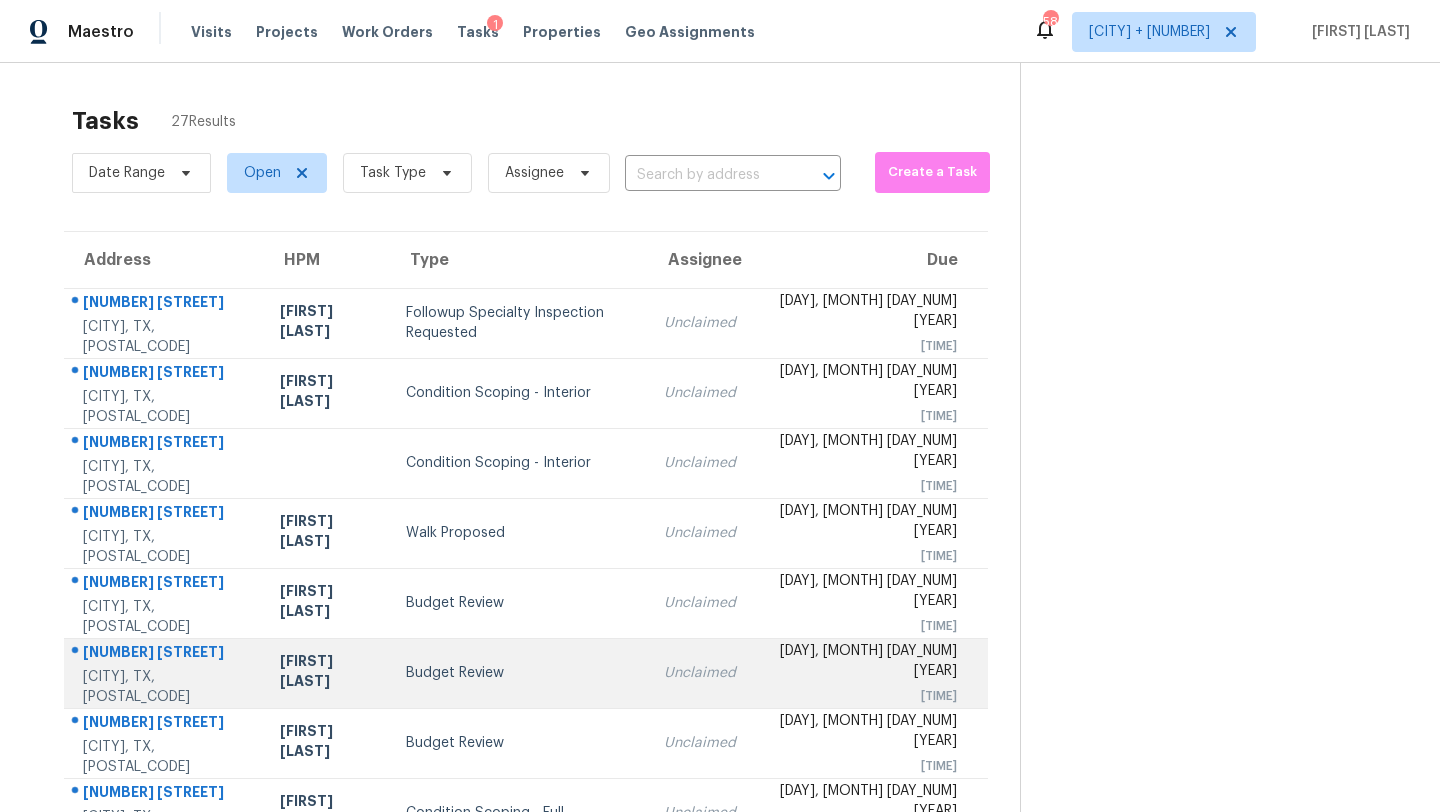 scroll, scrollTop: 229, scrollLeft: 0, axis: vertical 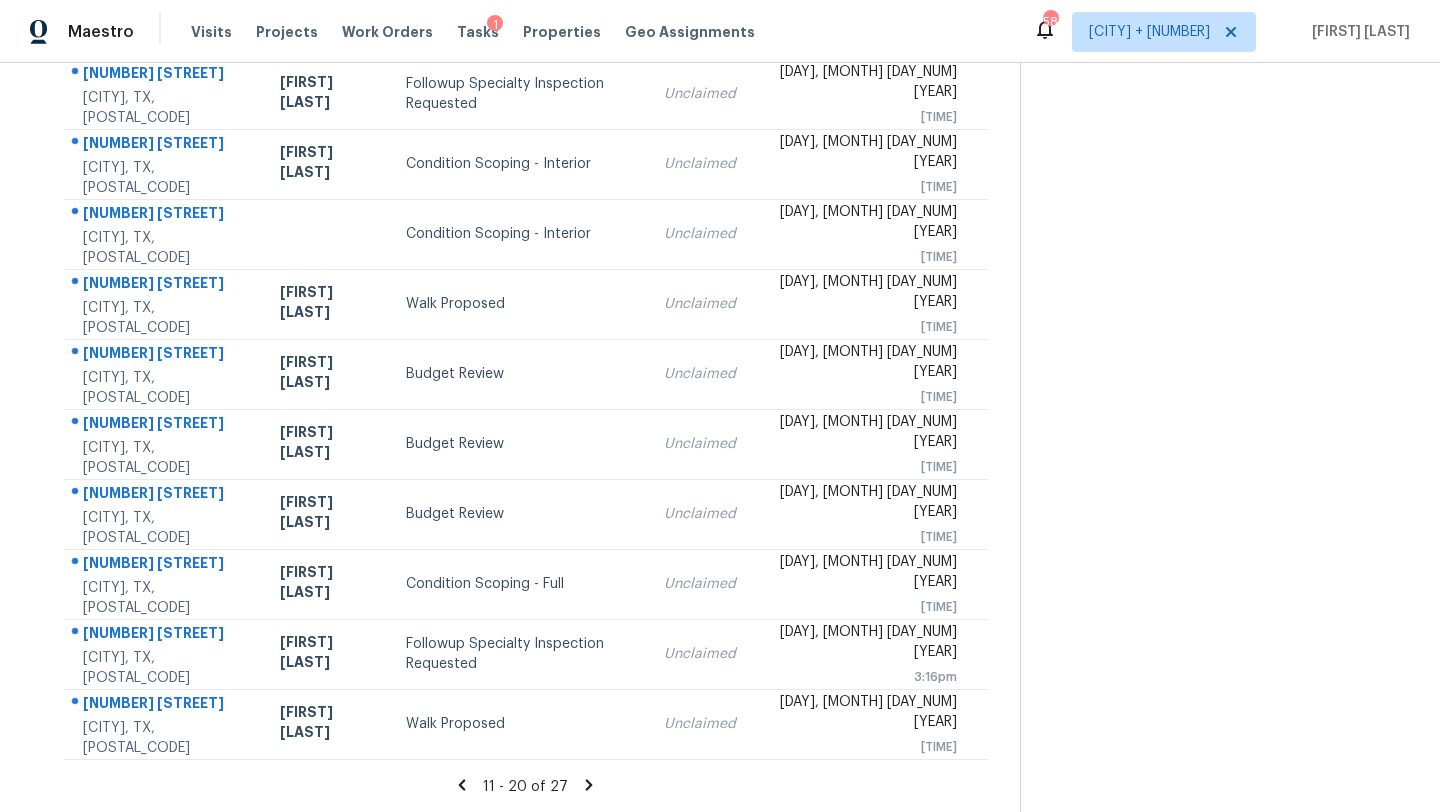 click 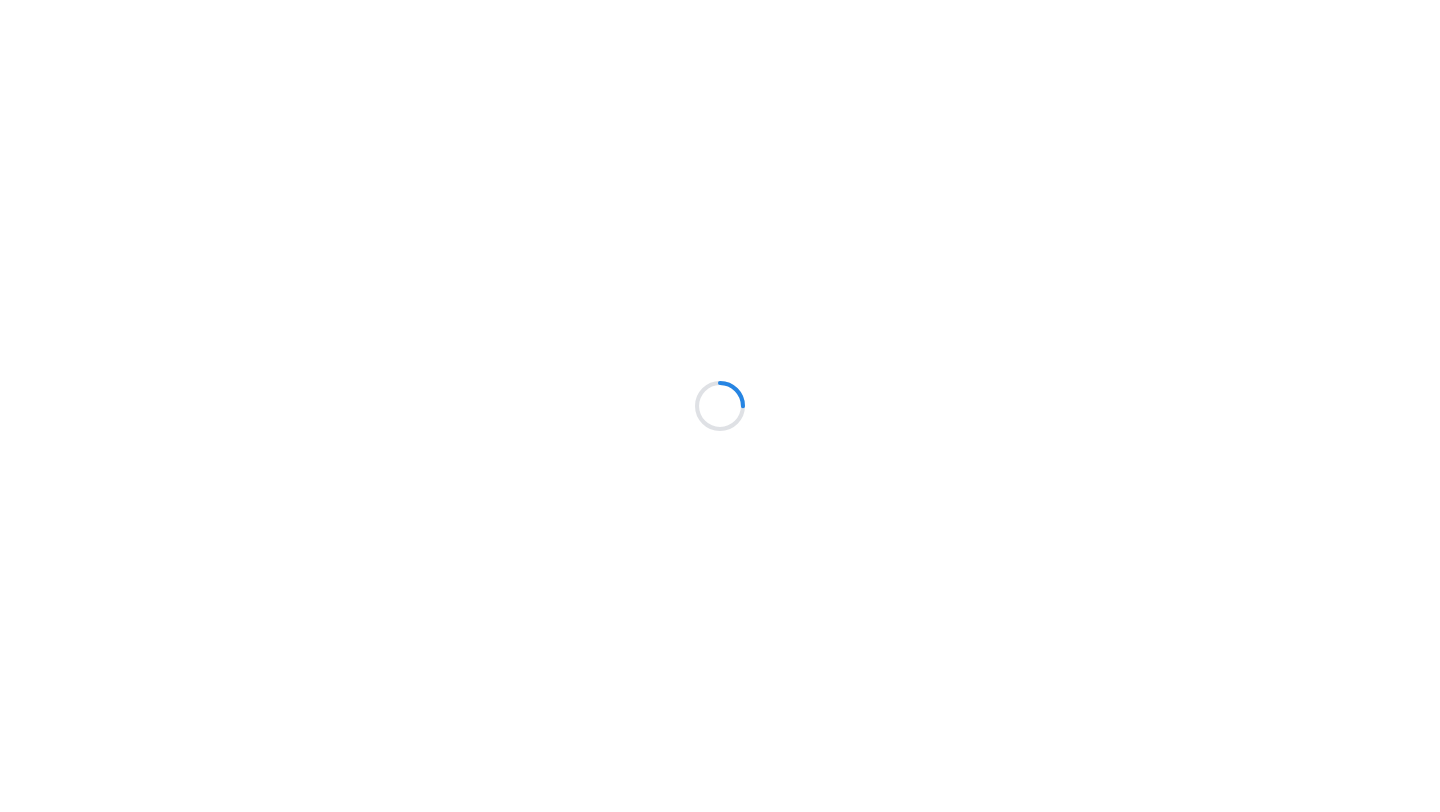 scroll, scrollTop: 0, scrollLeft: 0, axis: both 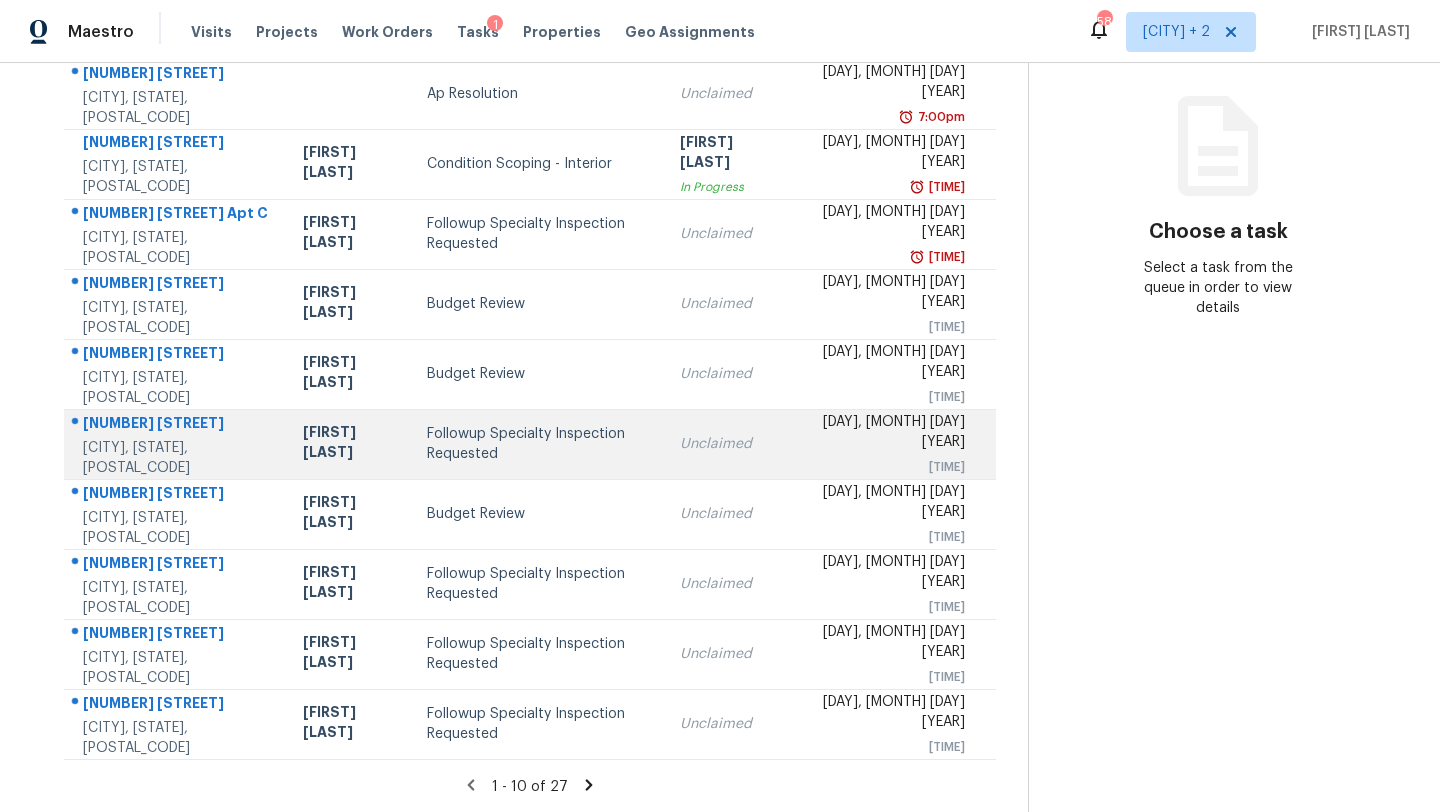 click on "Followup Specialty Inspection Requested" at bounding box center (537, 444) 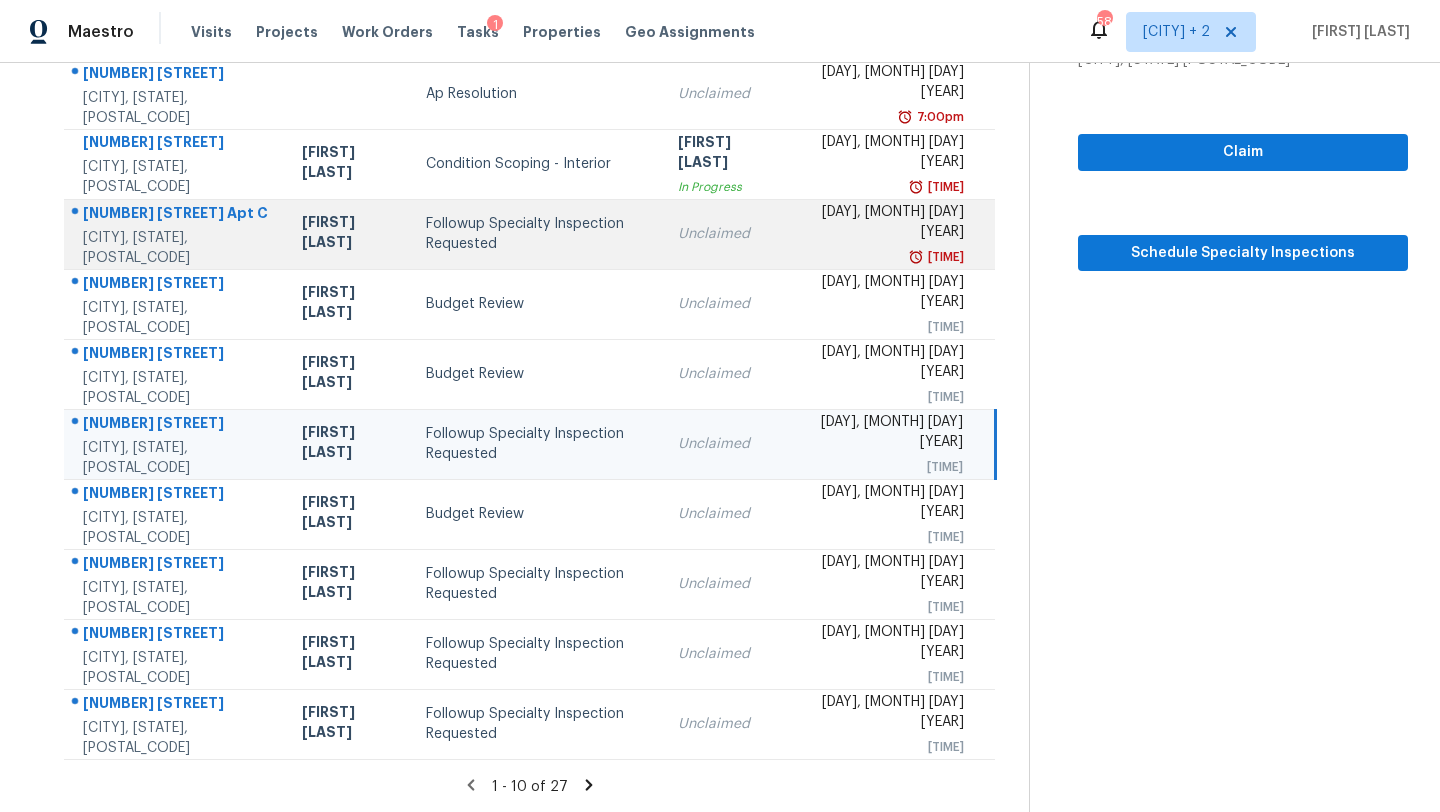 click on "Followup Specialty Inspection Requested" at bounding box center (536, 234) 